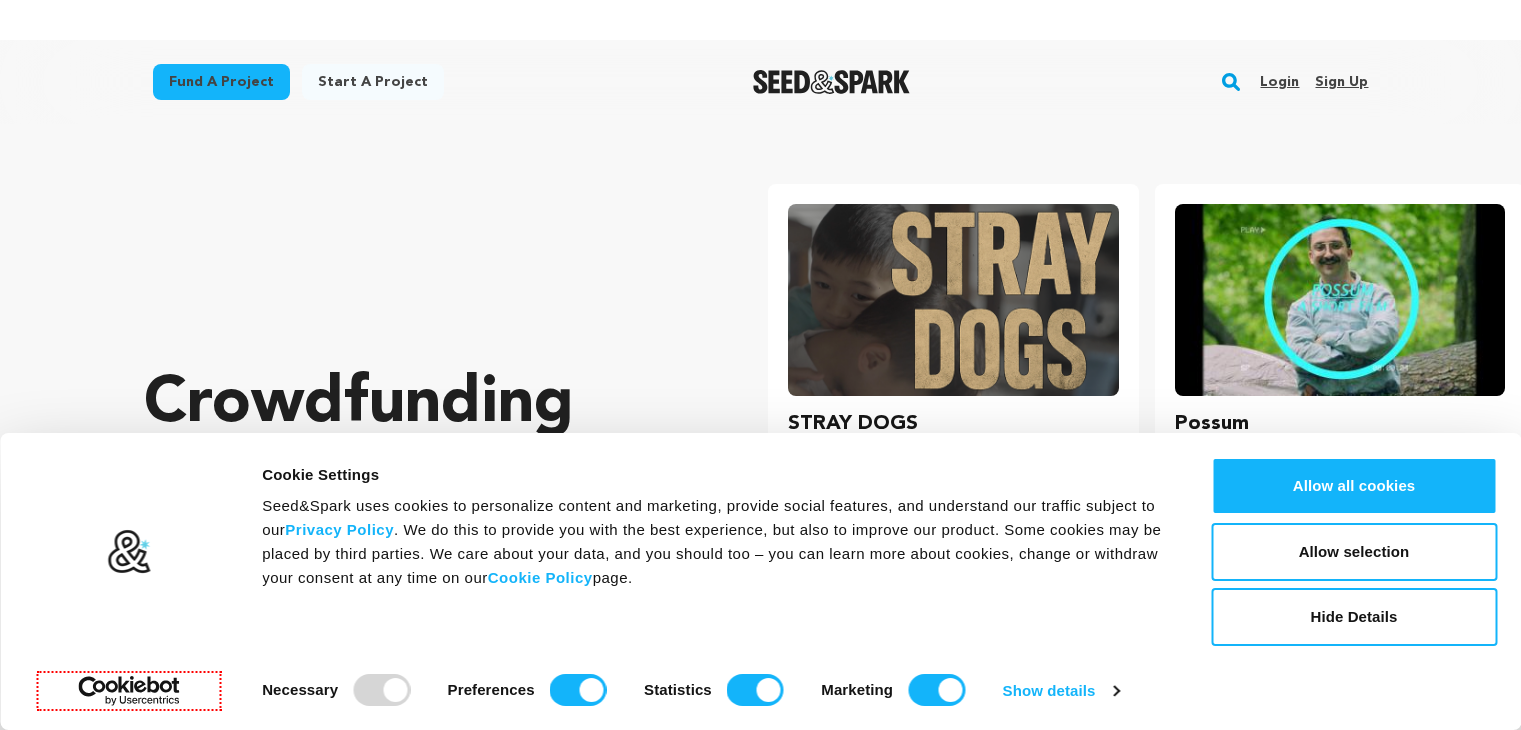 scroll, scrollTop: 0, scrollLeft: 0, axis: both 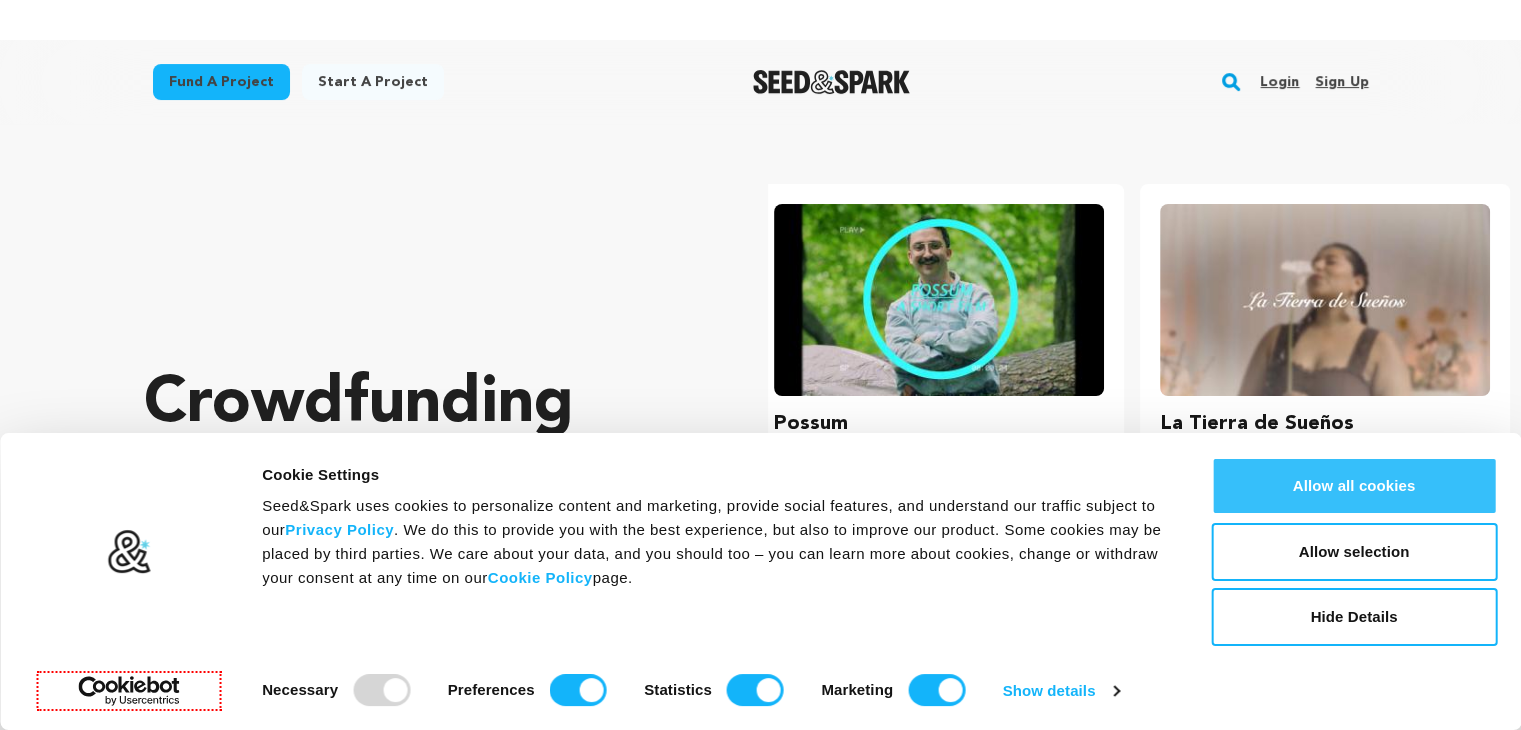 click on "Allow all cookies" at bounding box center [1354, 486] 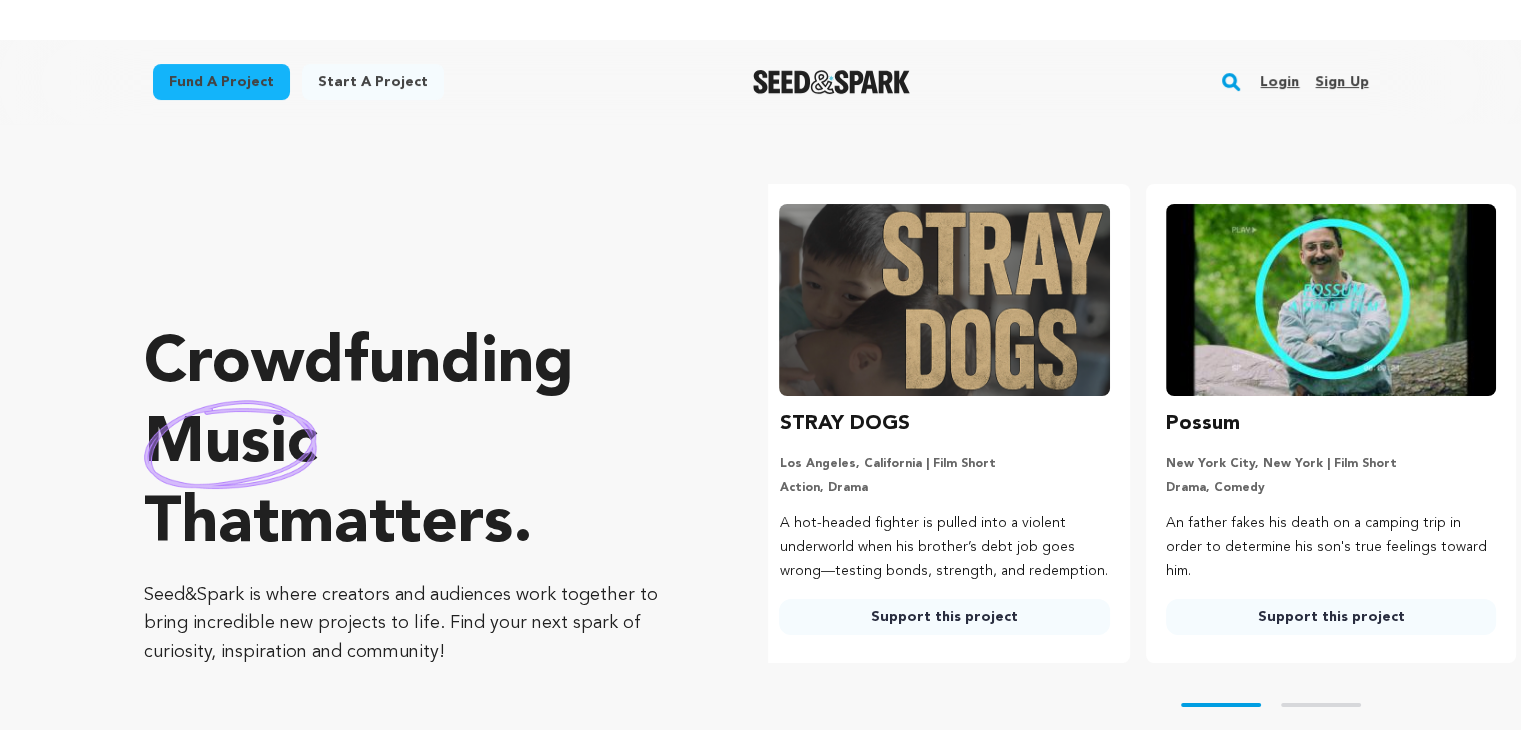 scroll, scrollTop: 0, scrollLeft: 0, axis: both 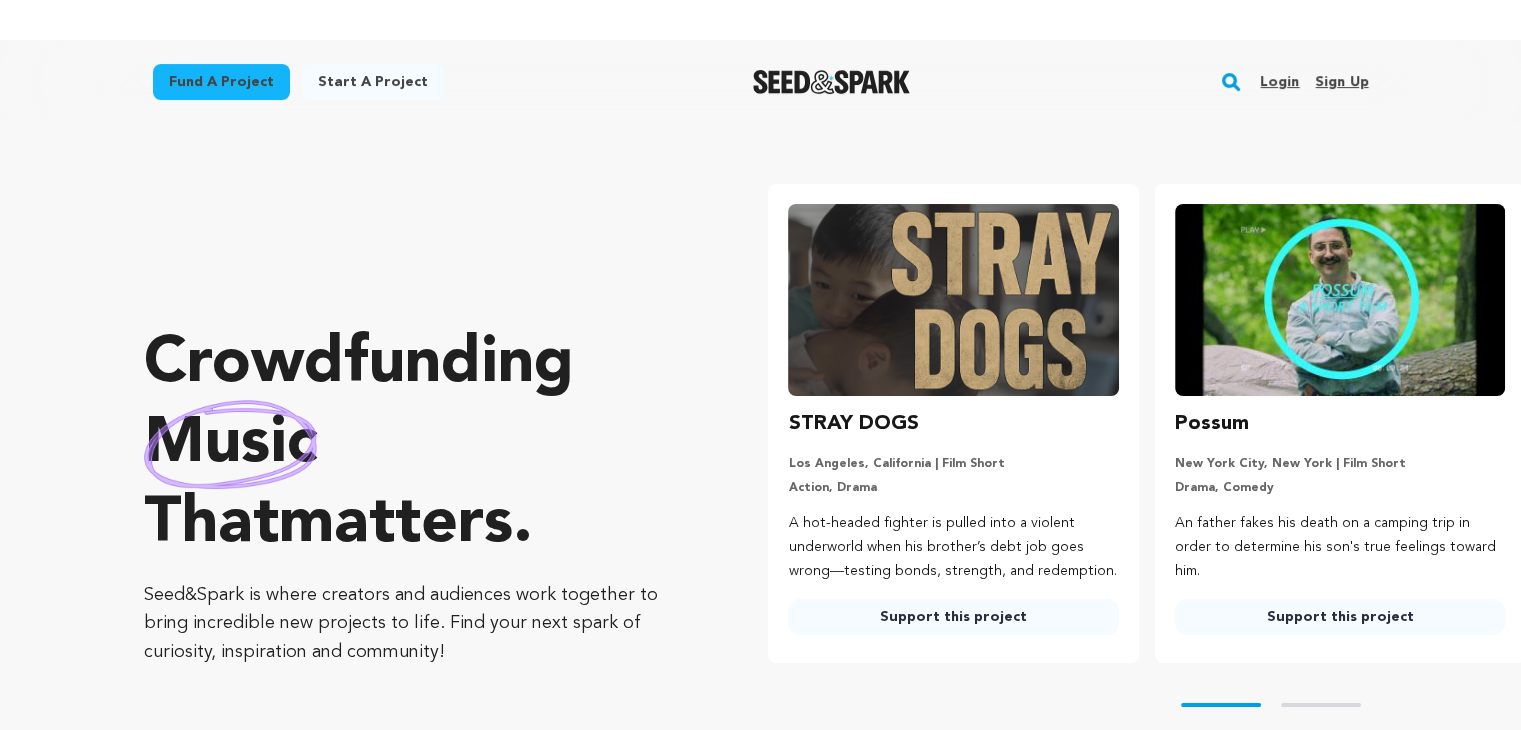 click on "Sign up" at bounding box center [1341, 82] 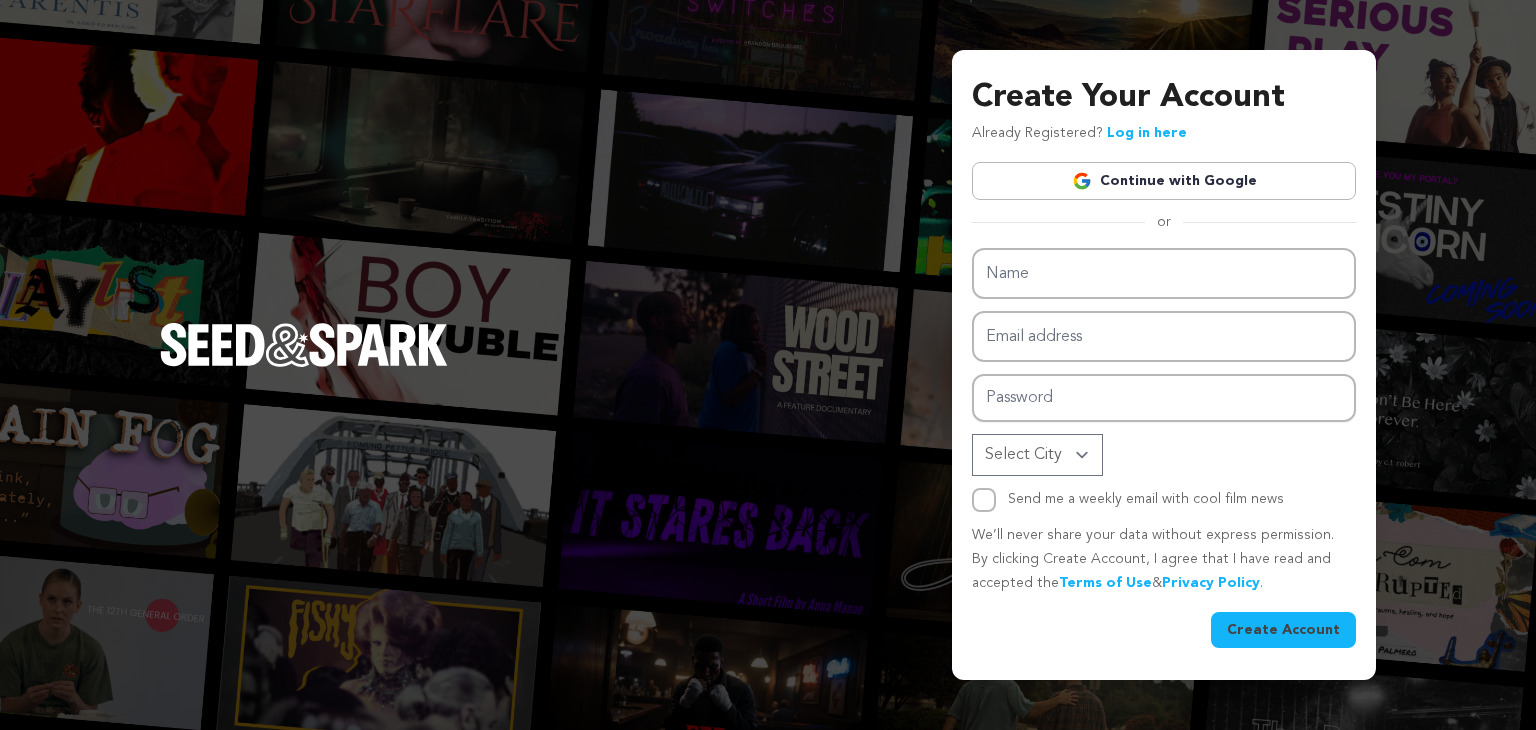 scroll, scrollTop: 0, scrollLeft: 0, axis: both 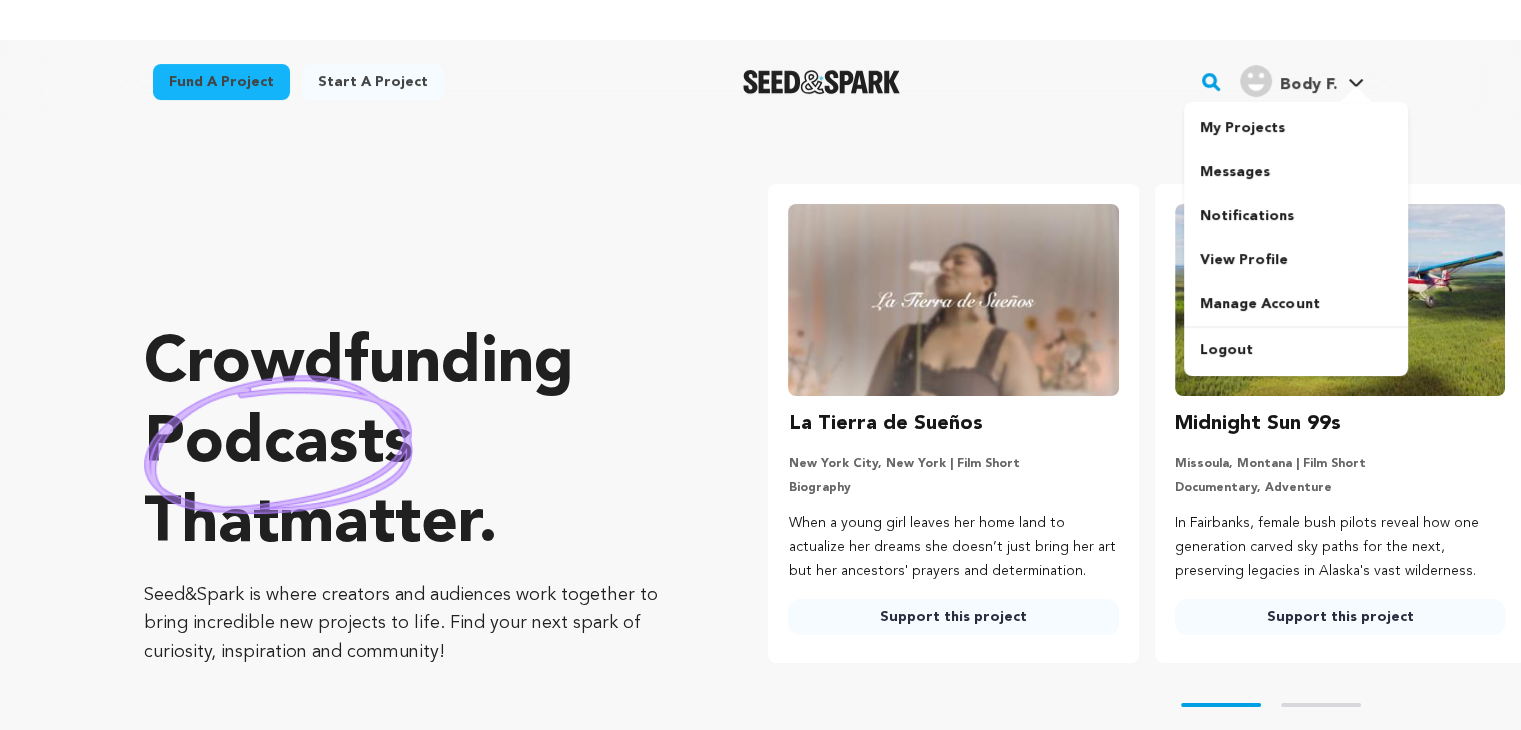 click on "Body F." at bounding box center (1308, 85) 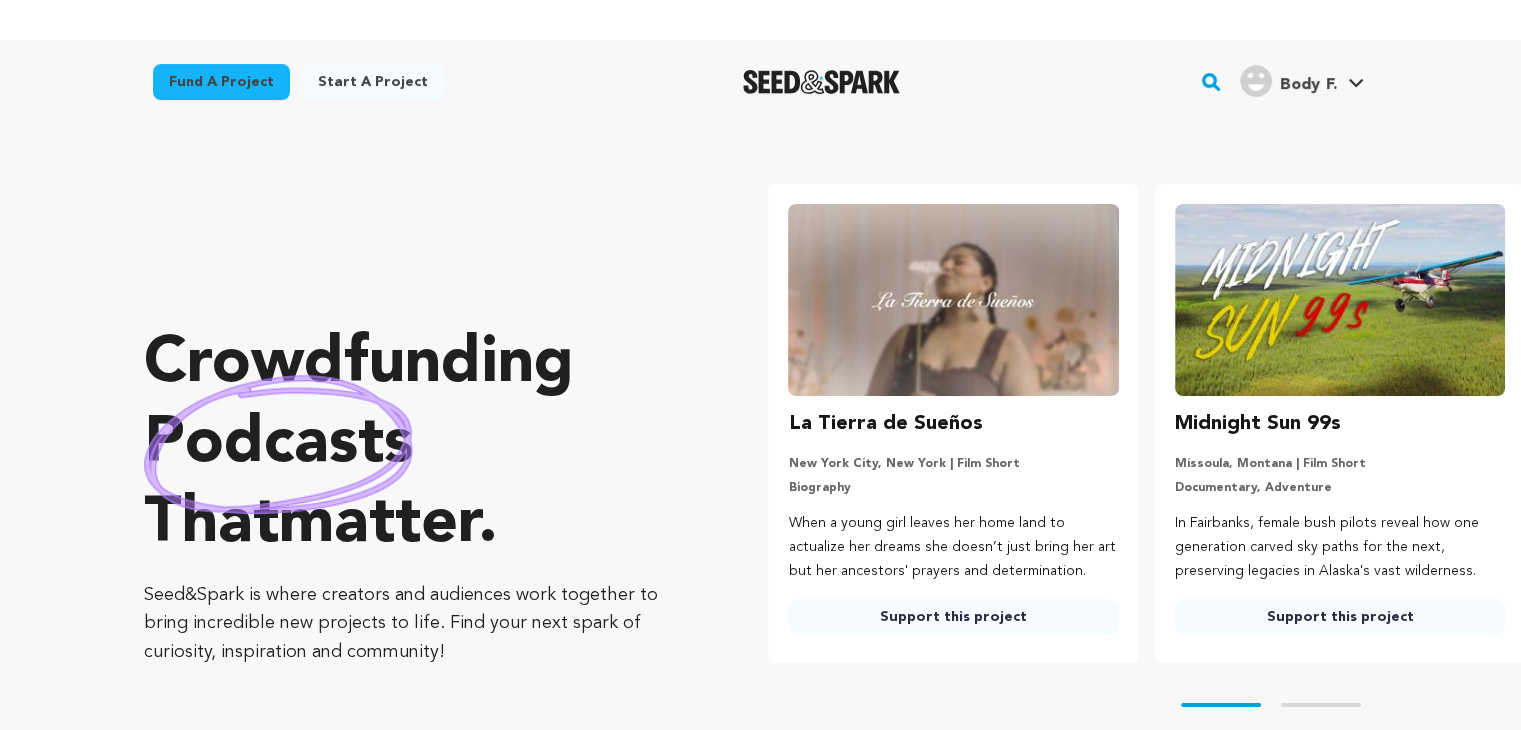 click on "Body F." at bounding box center (1308, 85) 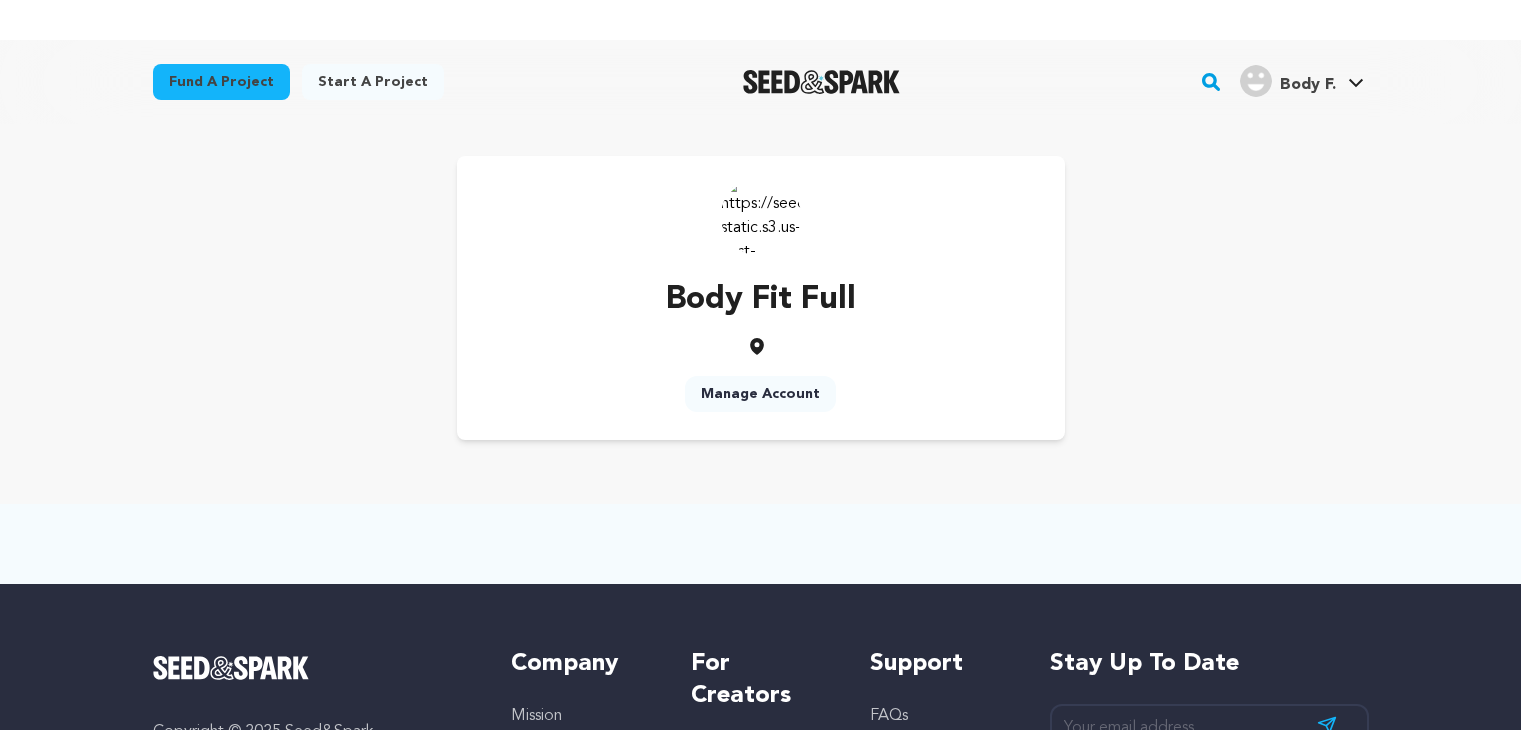scroll, scrollTop: 0, scrollLeft: 0, axis: both 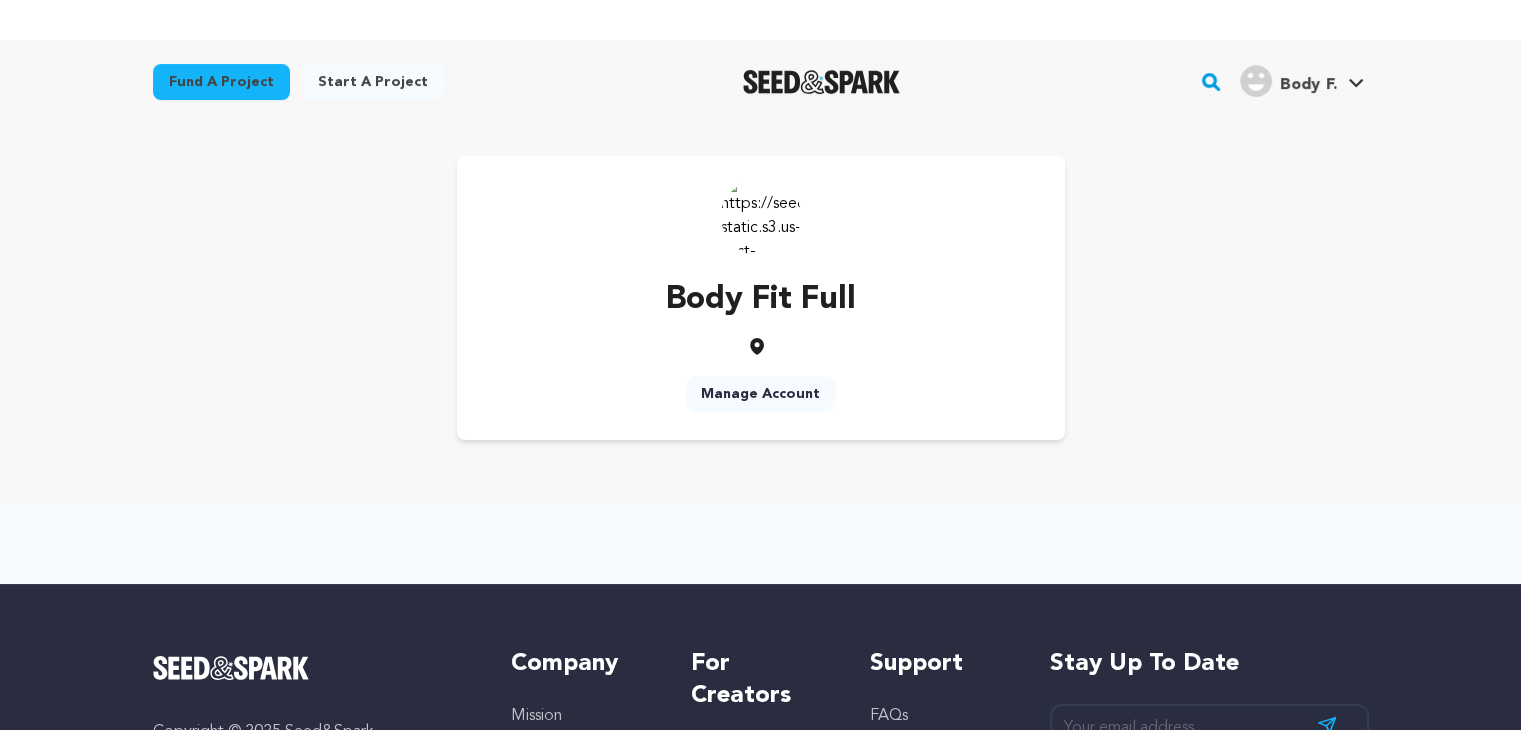 click on "Manage Account" at bounding box center [760, 394] 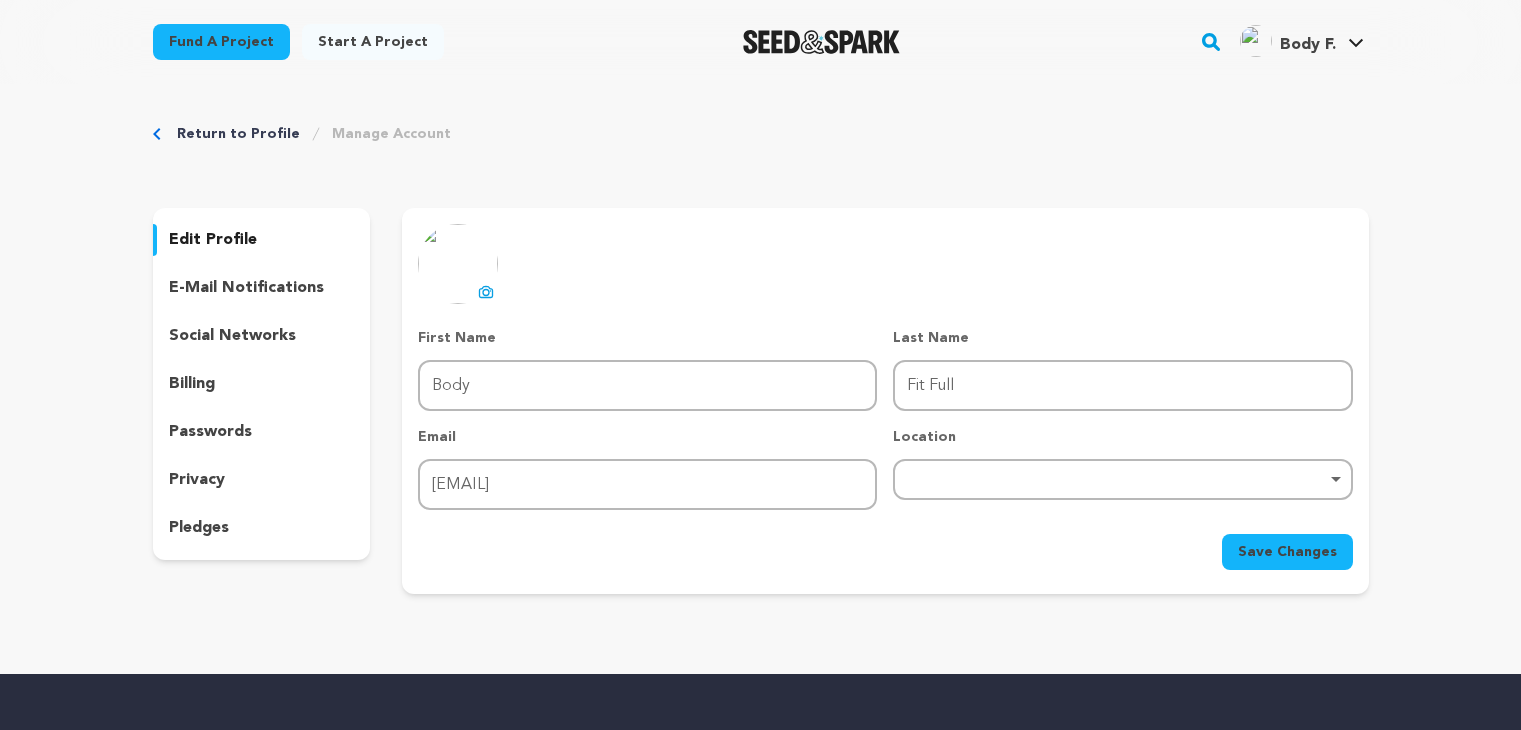 scroll, scrollTop: 0, scrollLeft: 0, axis: both 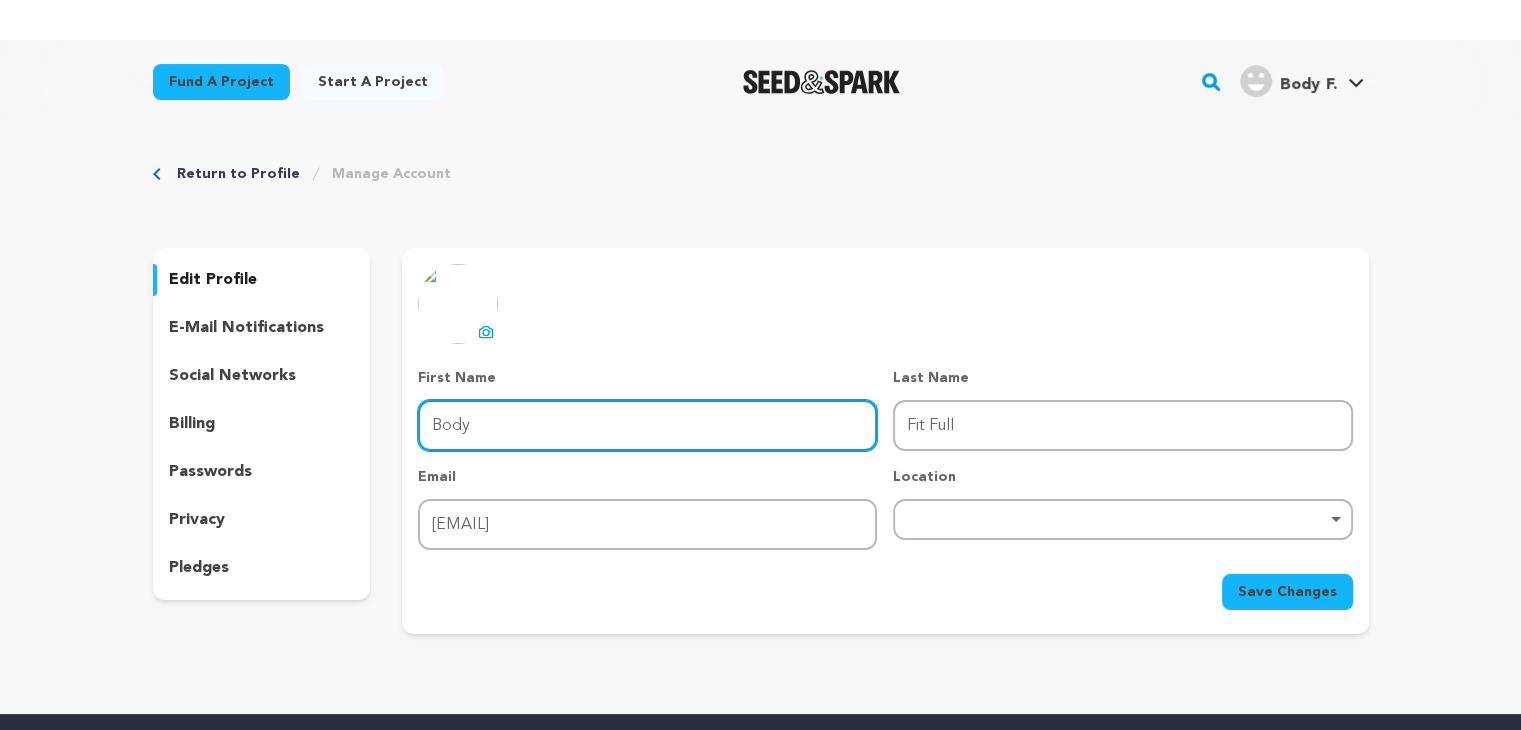 click on "Body" at bounding box center (647, 425) 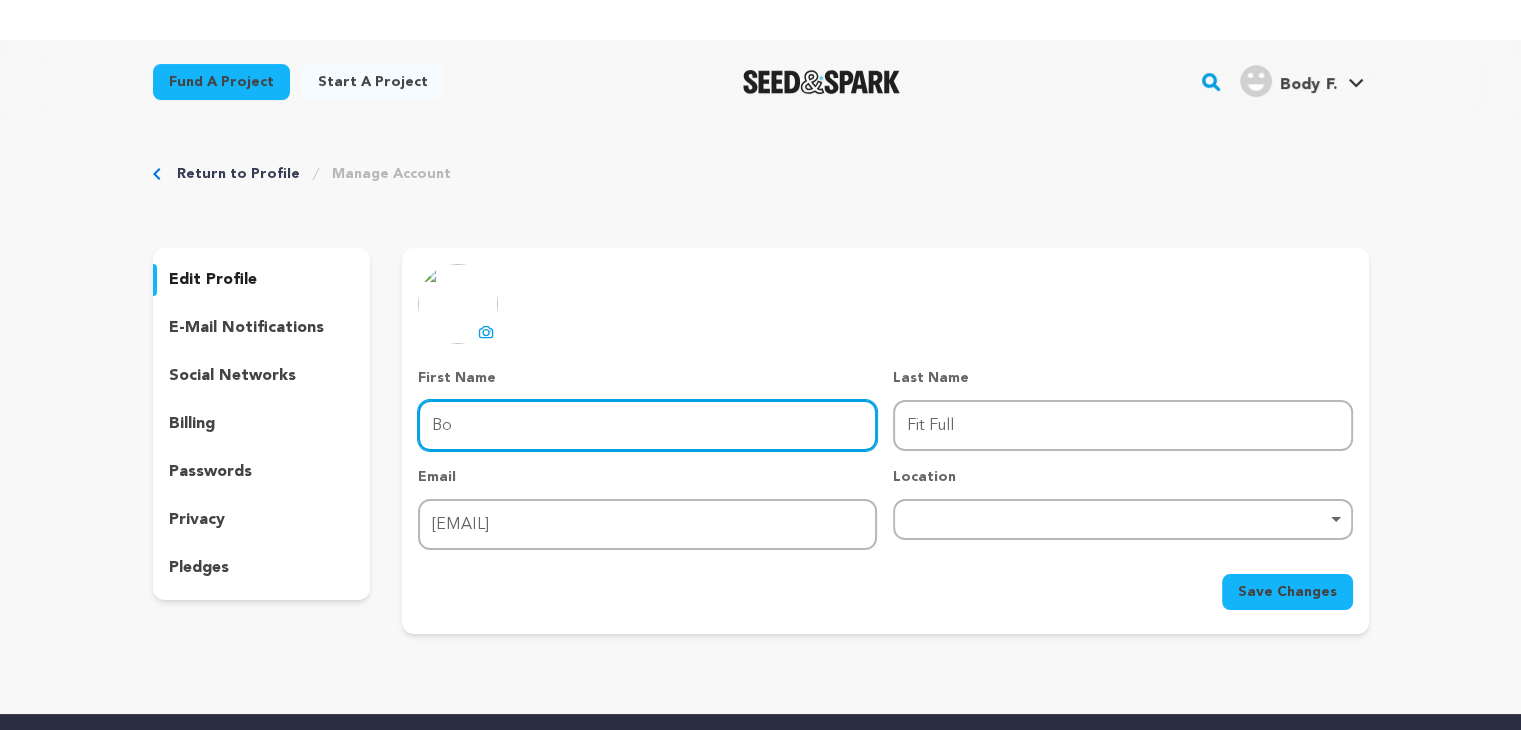 type on "B" 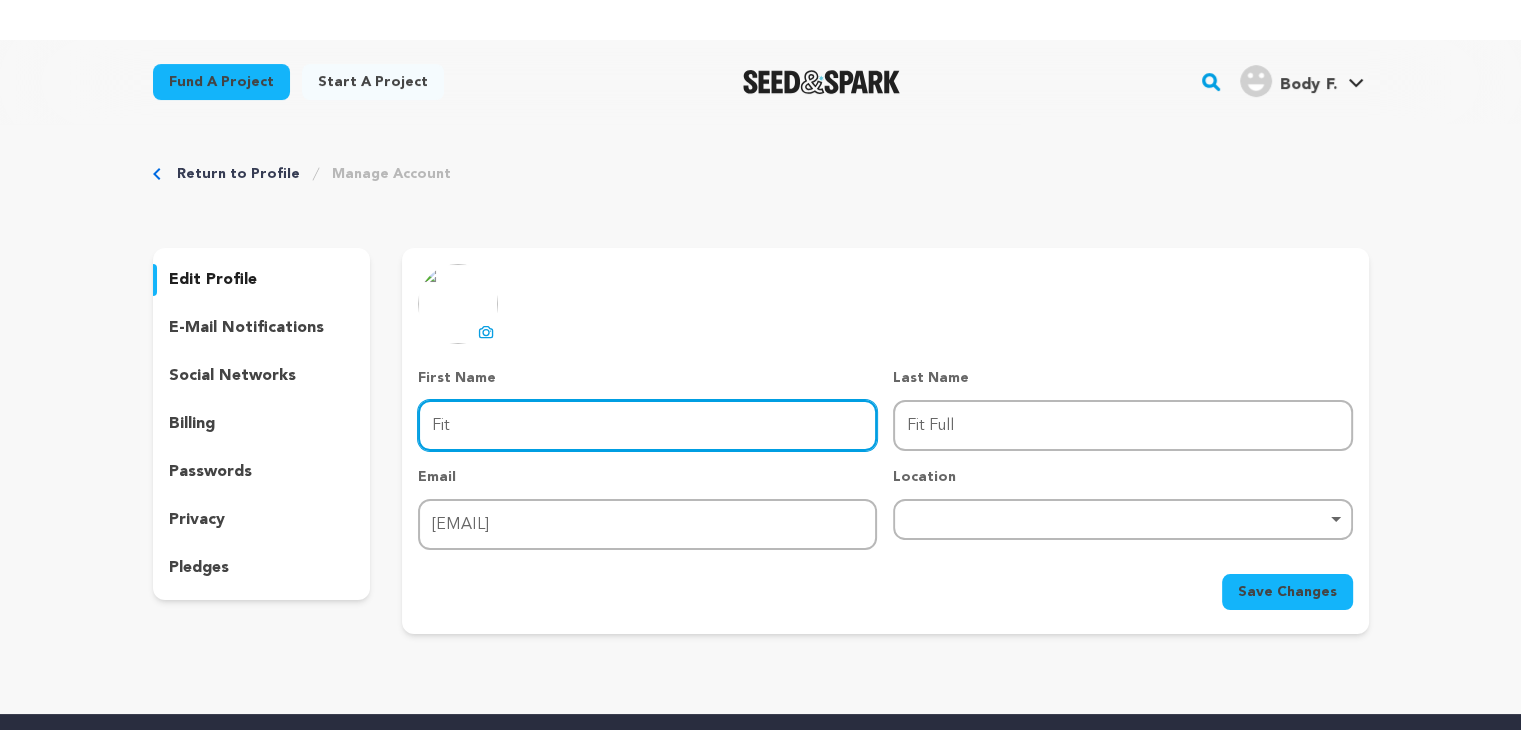 type on "Fit" 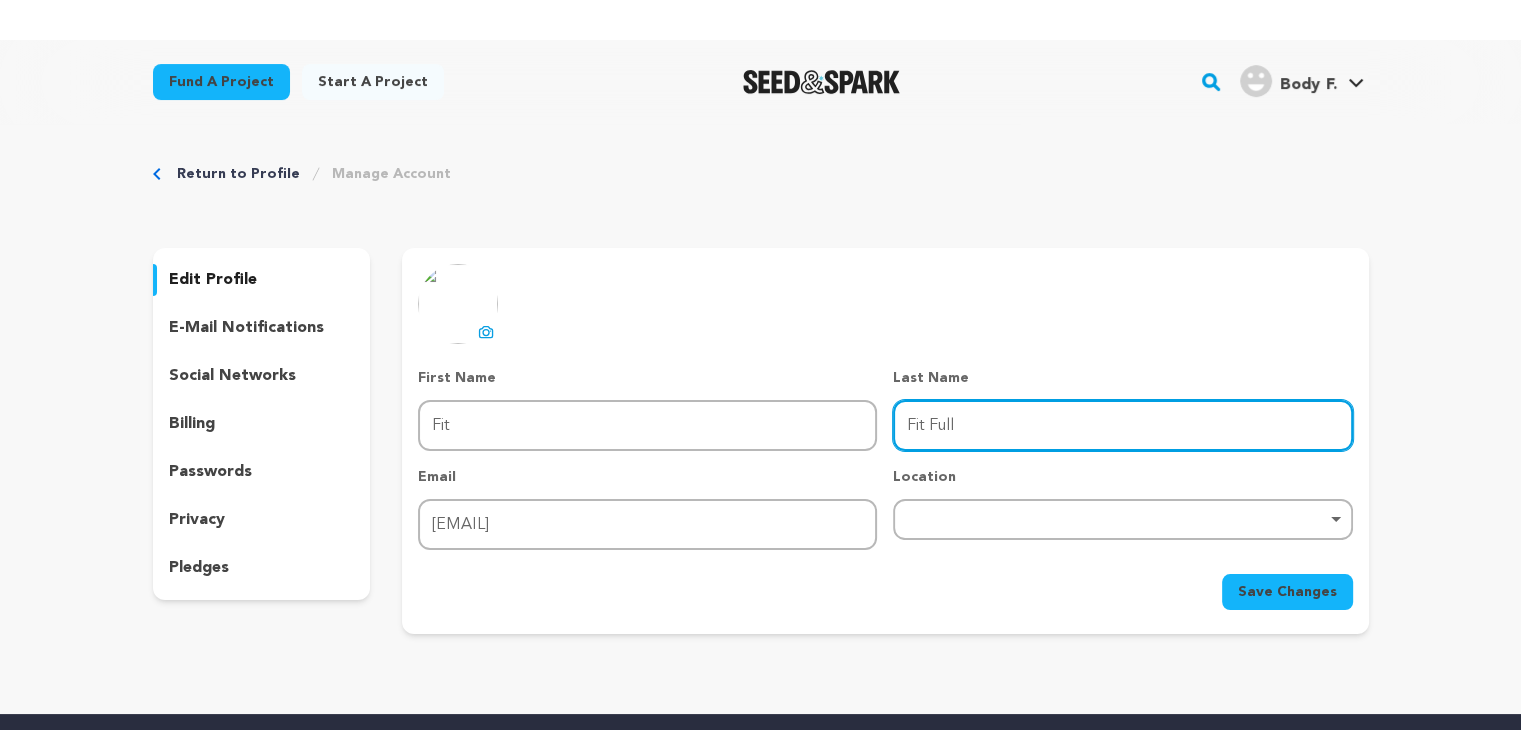 click on "Fit Full" at bounding box center [1122, 425] 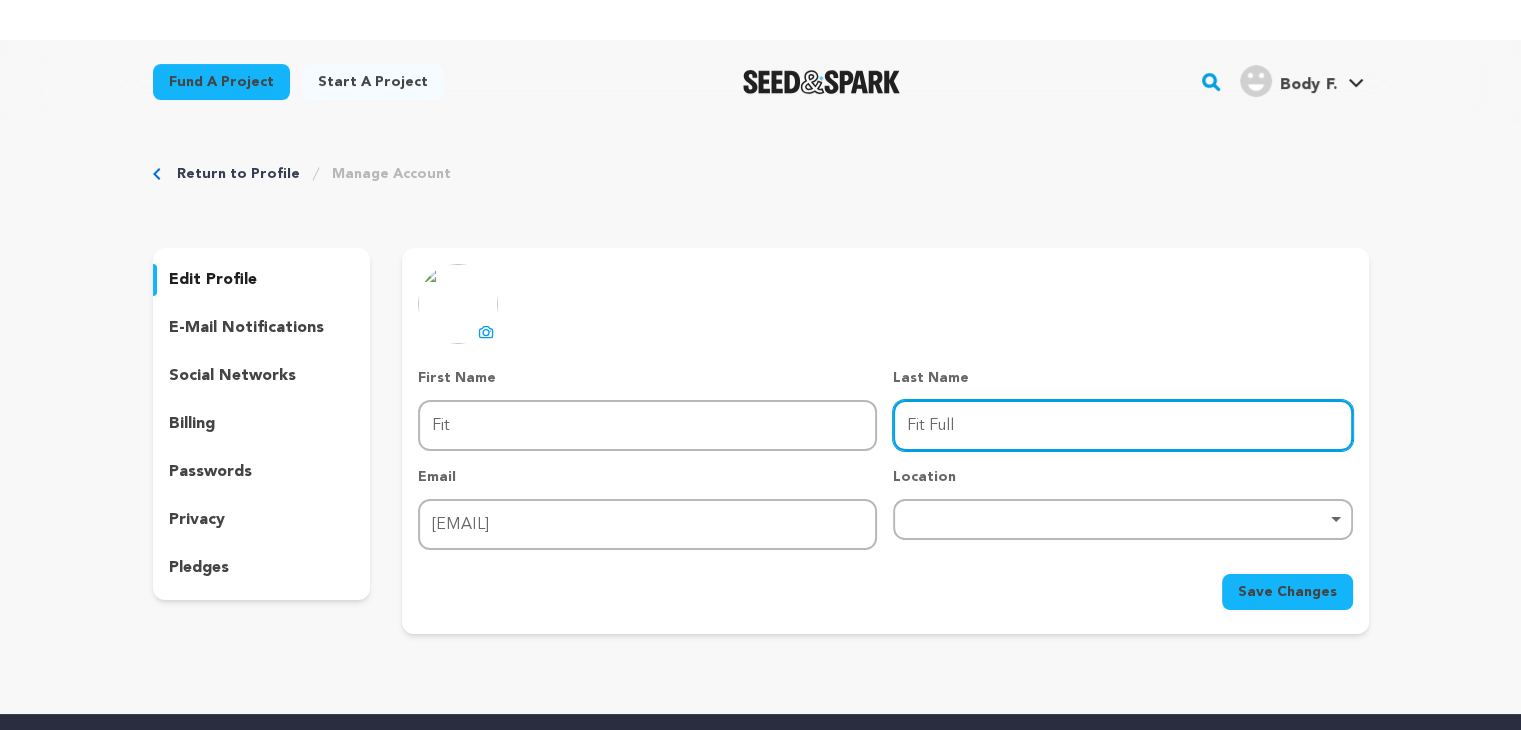 click on "Fit Full" at bounding box center (1122, 425) 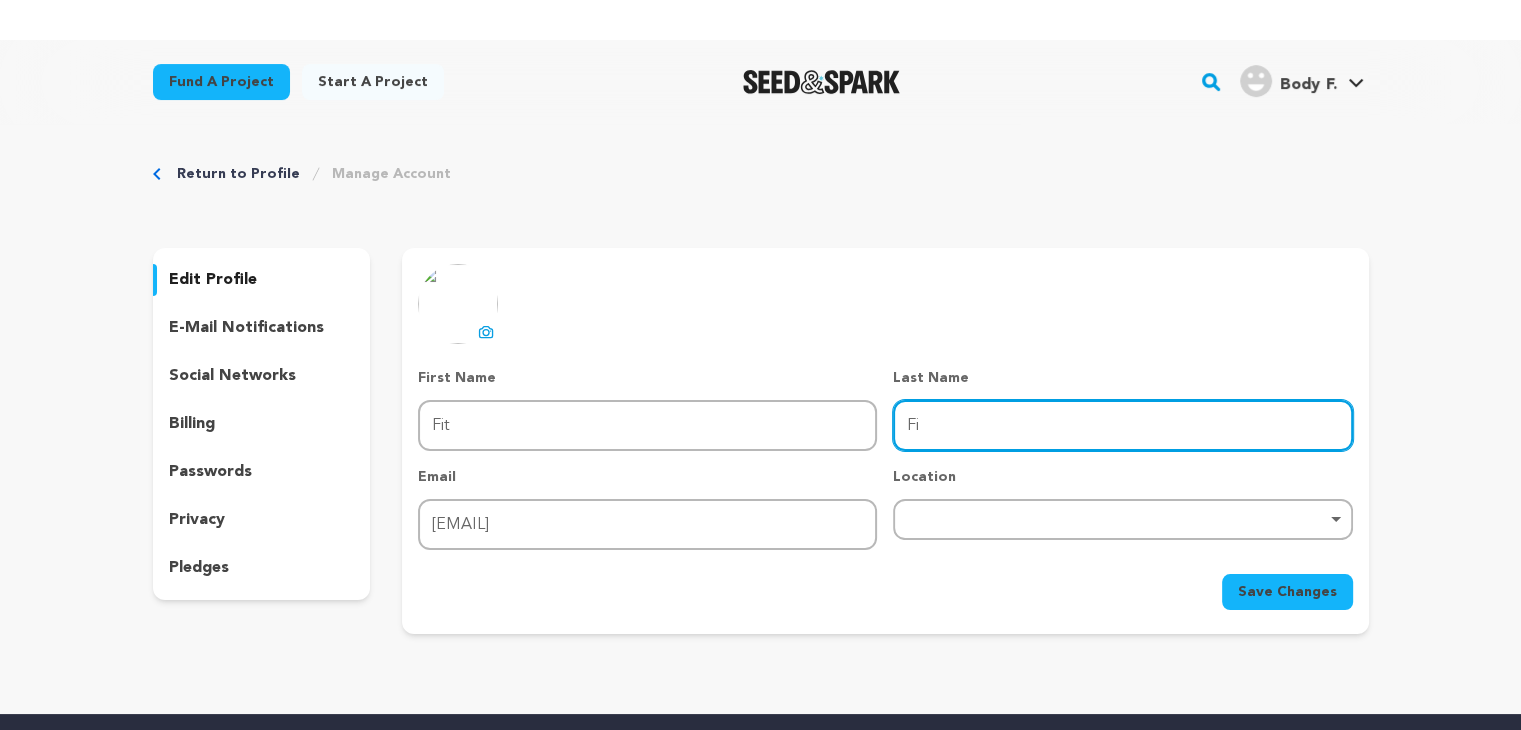 type on "F" 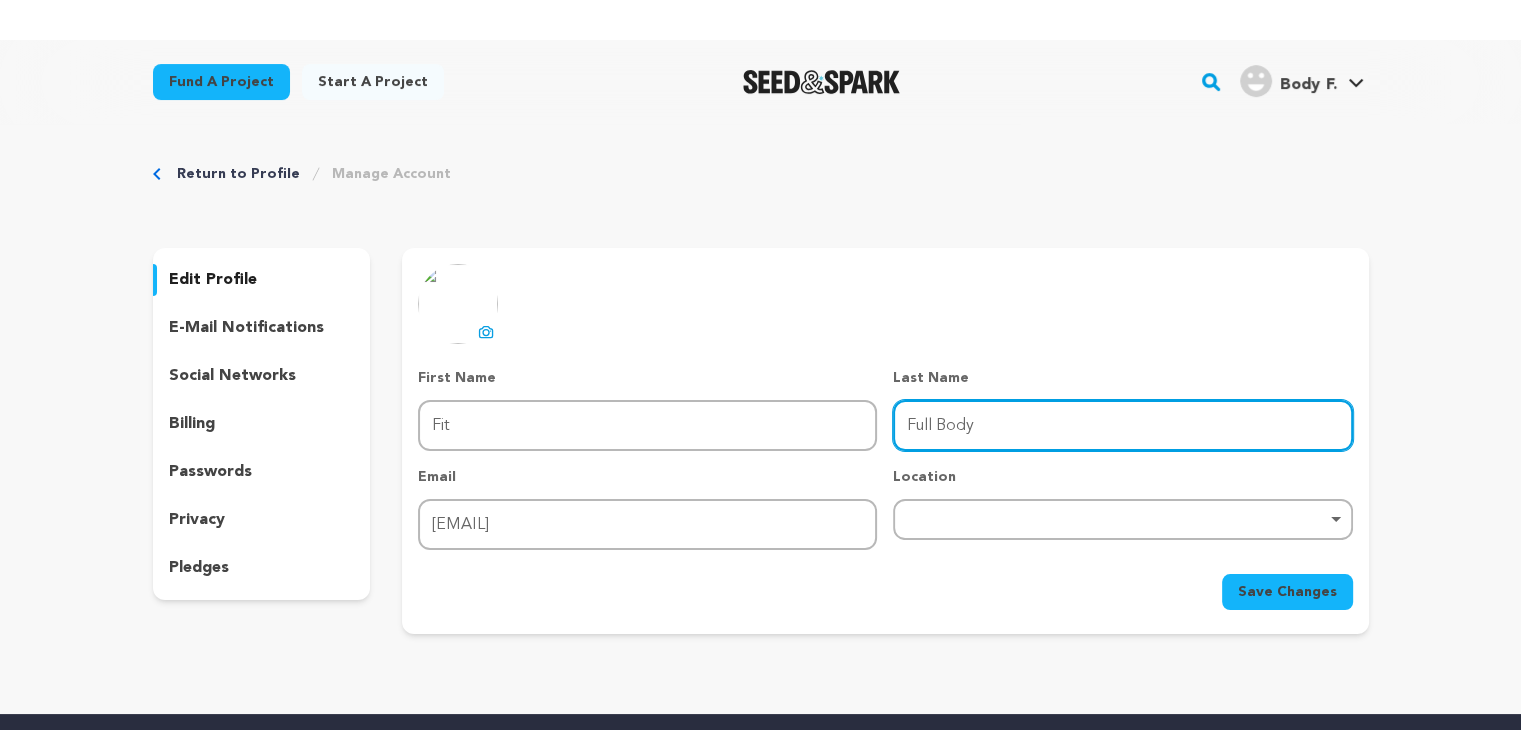 type on "Full Body" 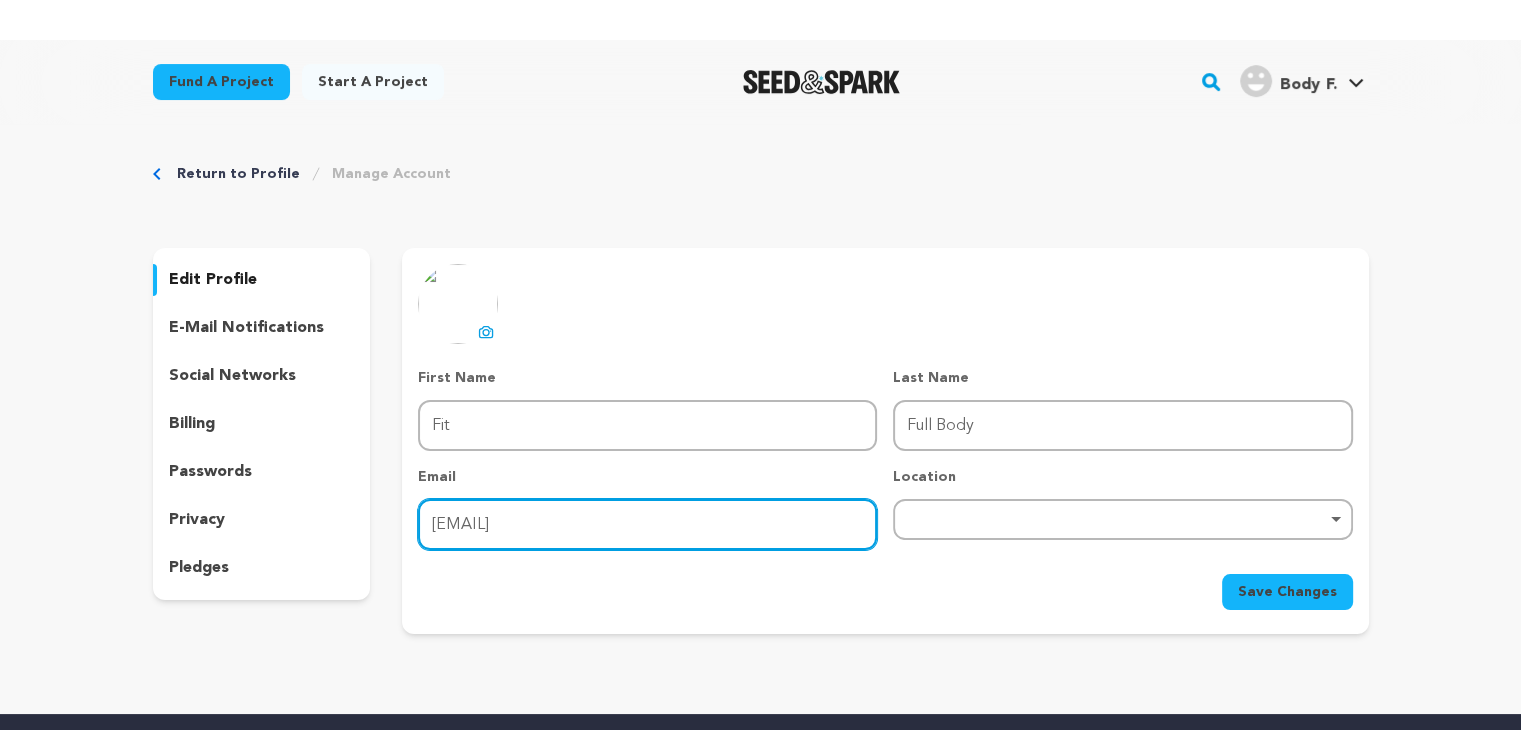 click on "[EMAIL]" at bounding box center [647, 524] 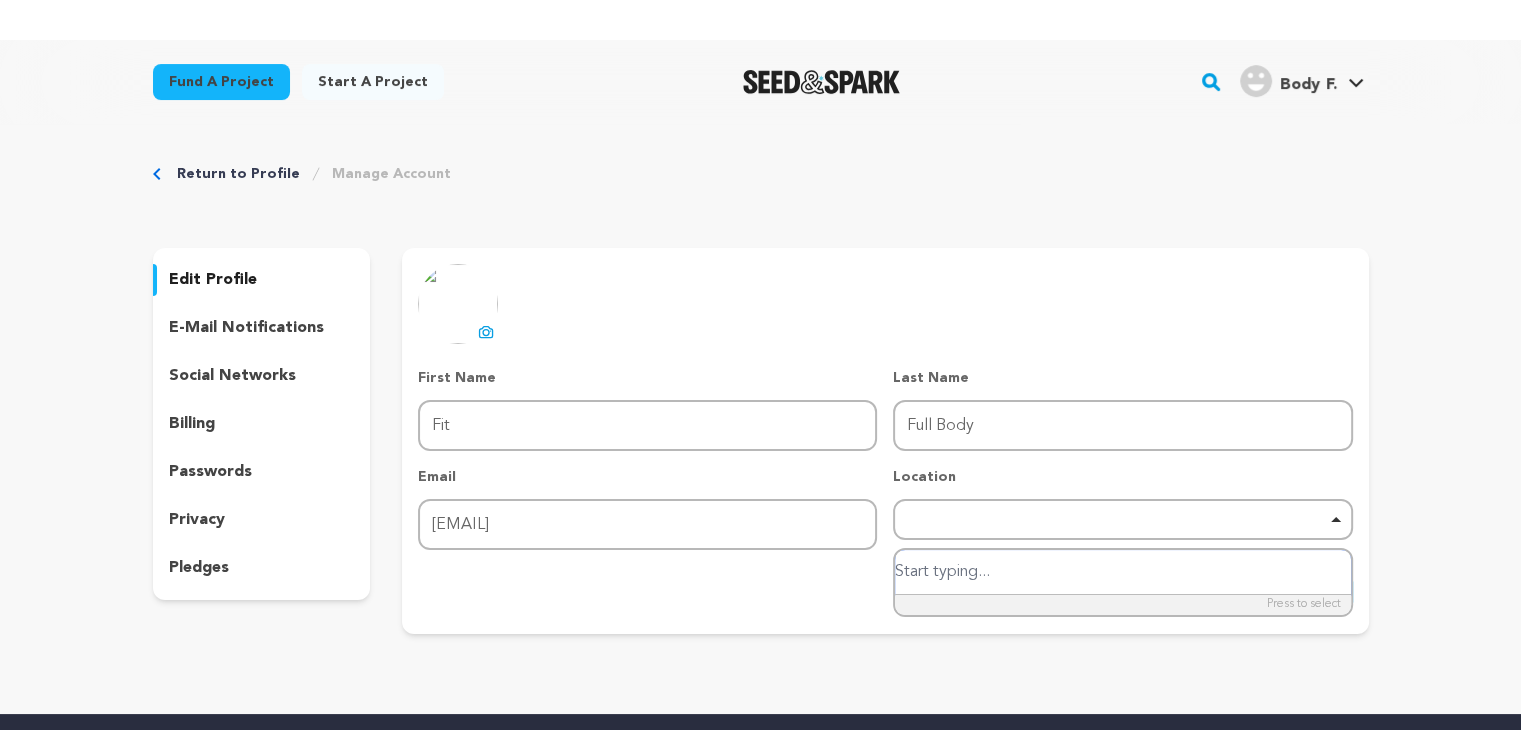 click at bounding box center [1122, 572] 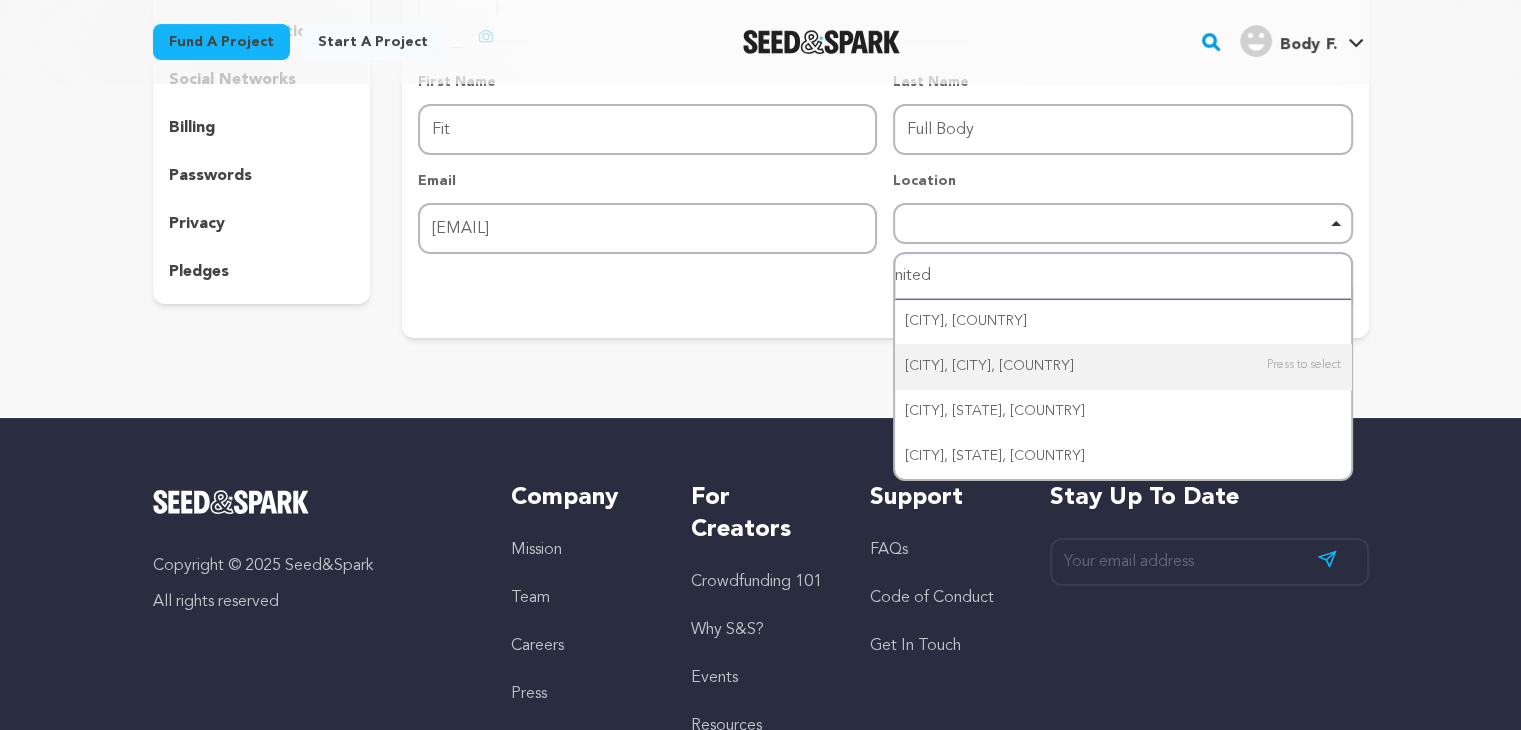 scroll, scrollTop: 300, scrollLeft: 0, axis: vertical 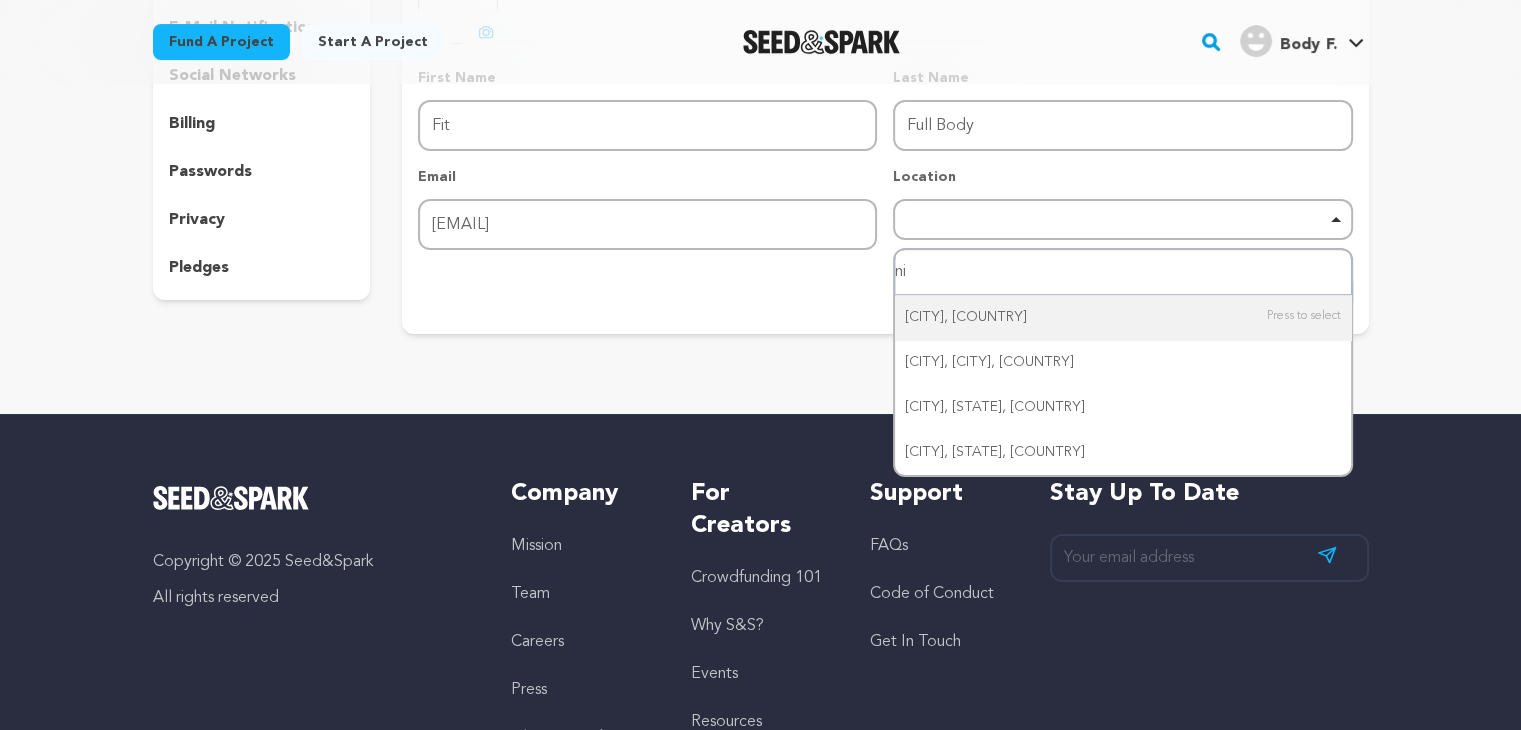type on "n" 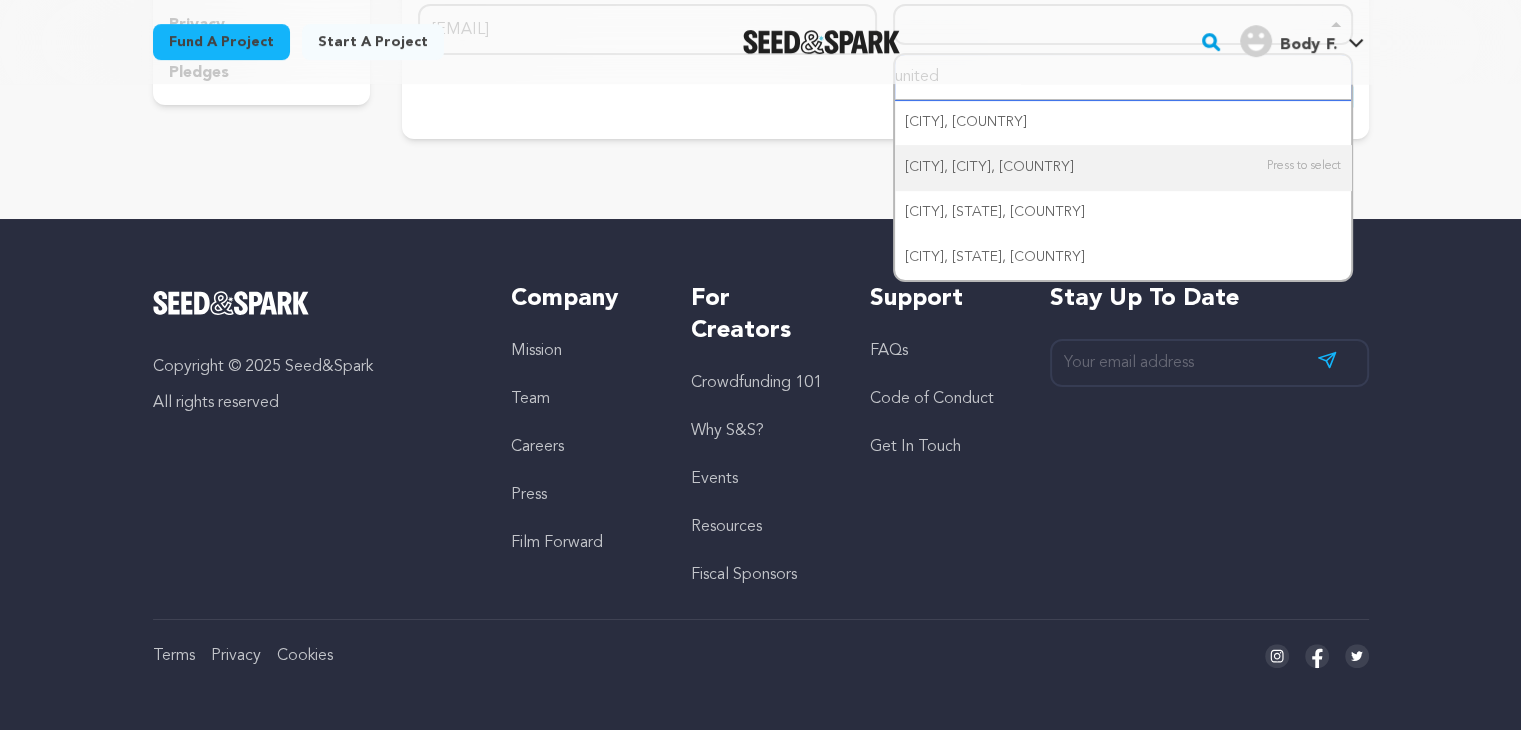 scroll, scrollTop: 195, scrollLeft: 0, axis: vertical 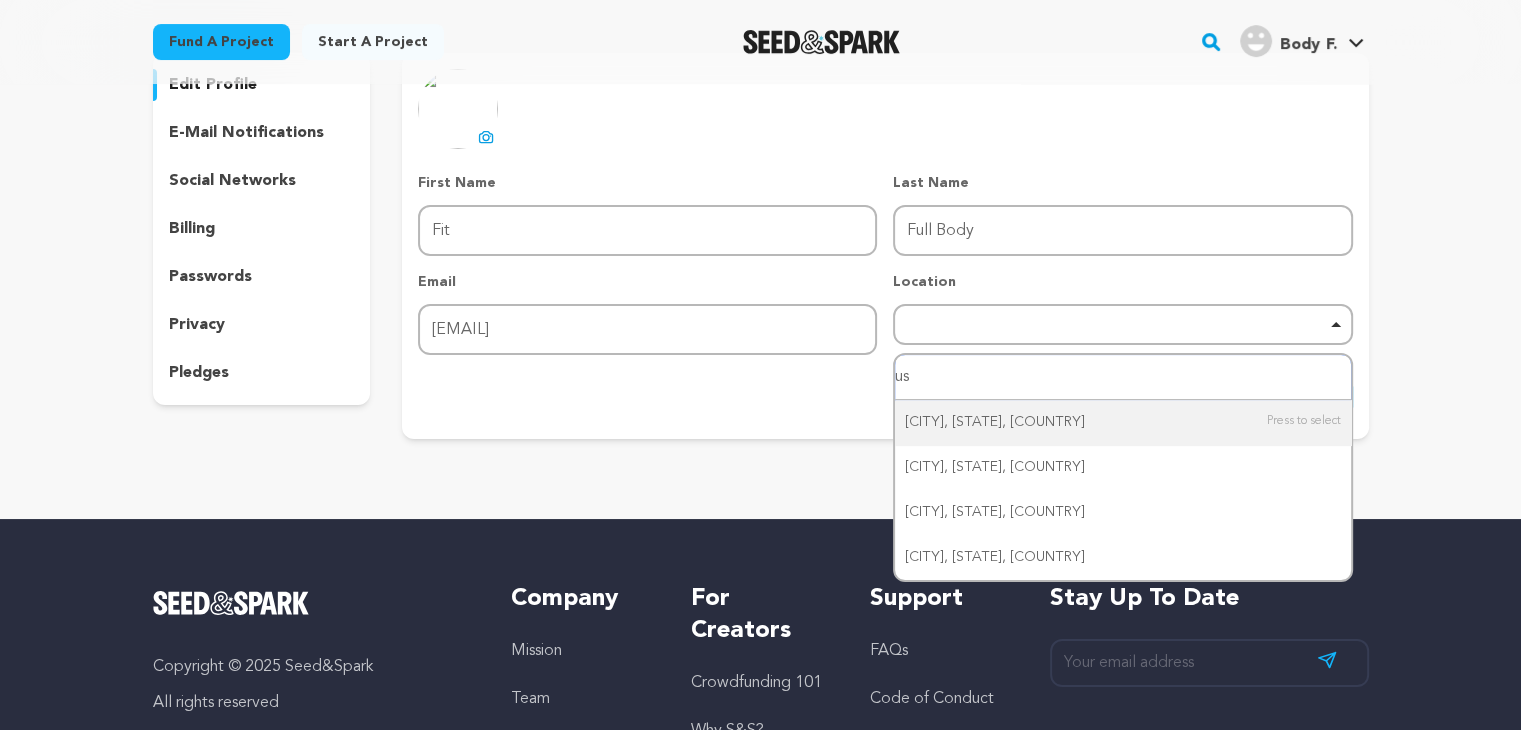 type on "usa" 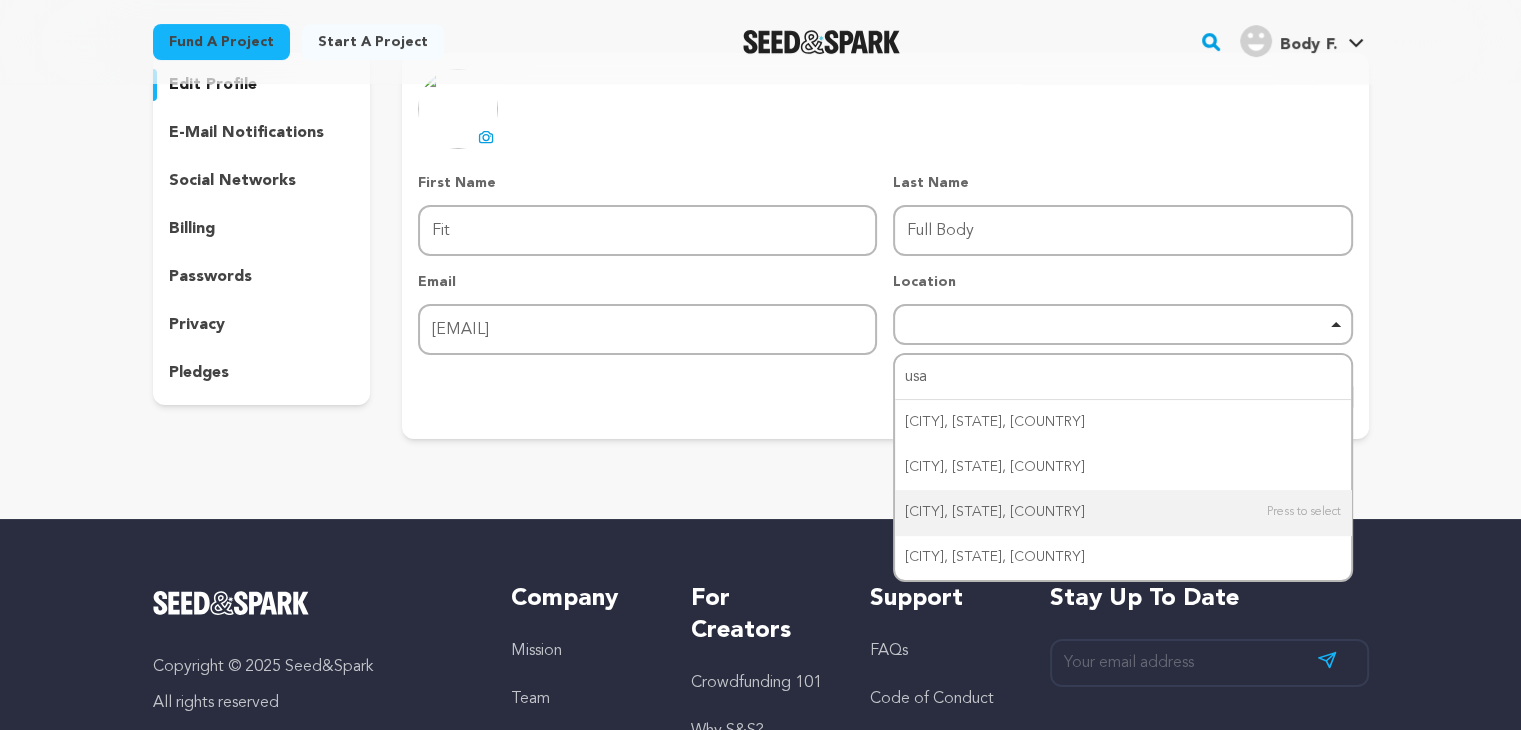 type 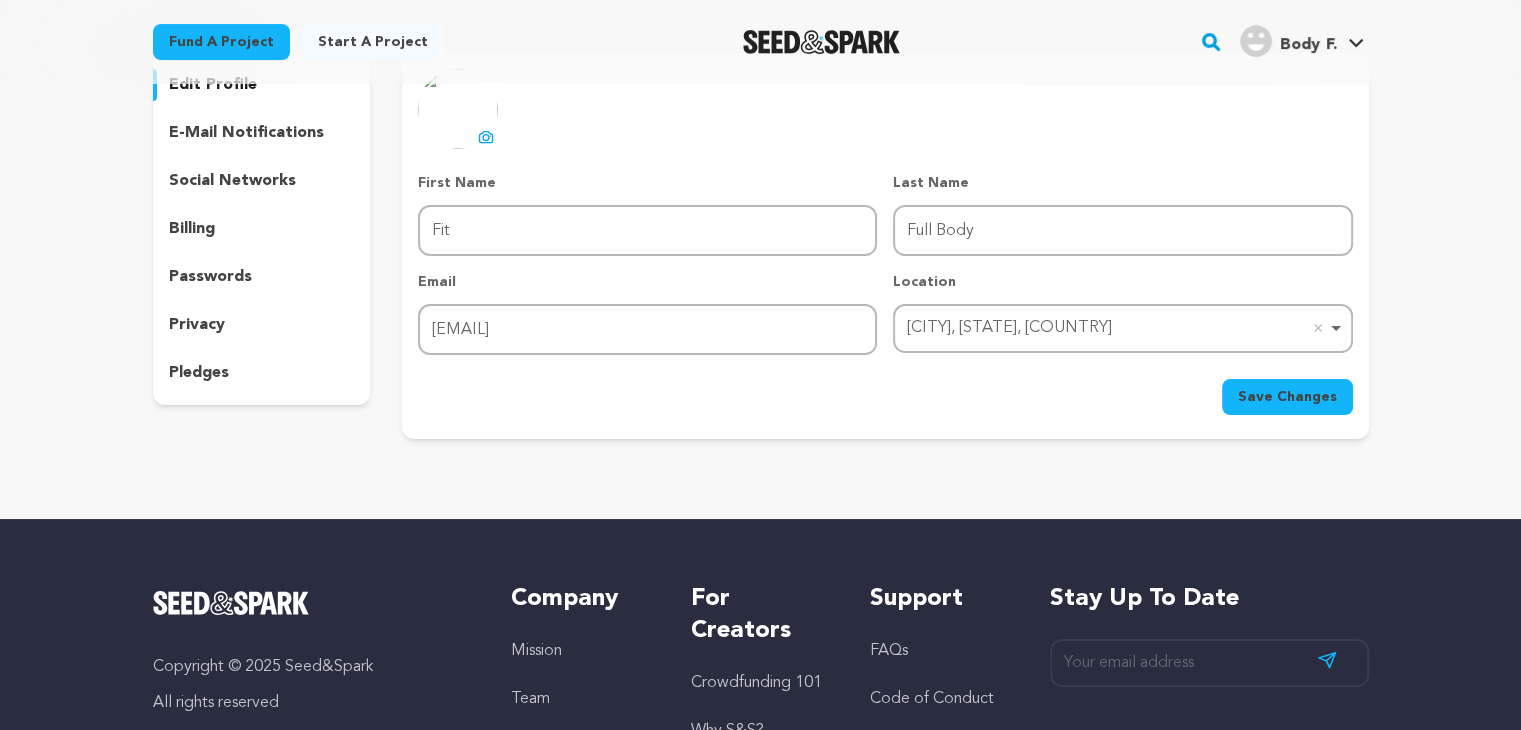click on "Save Changes" at bounding box center (1287, 397) 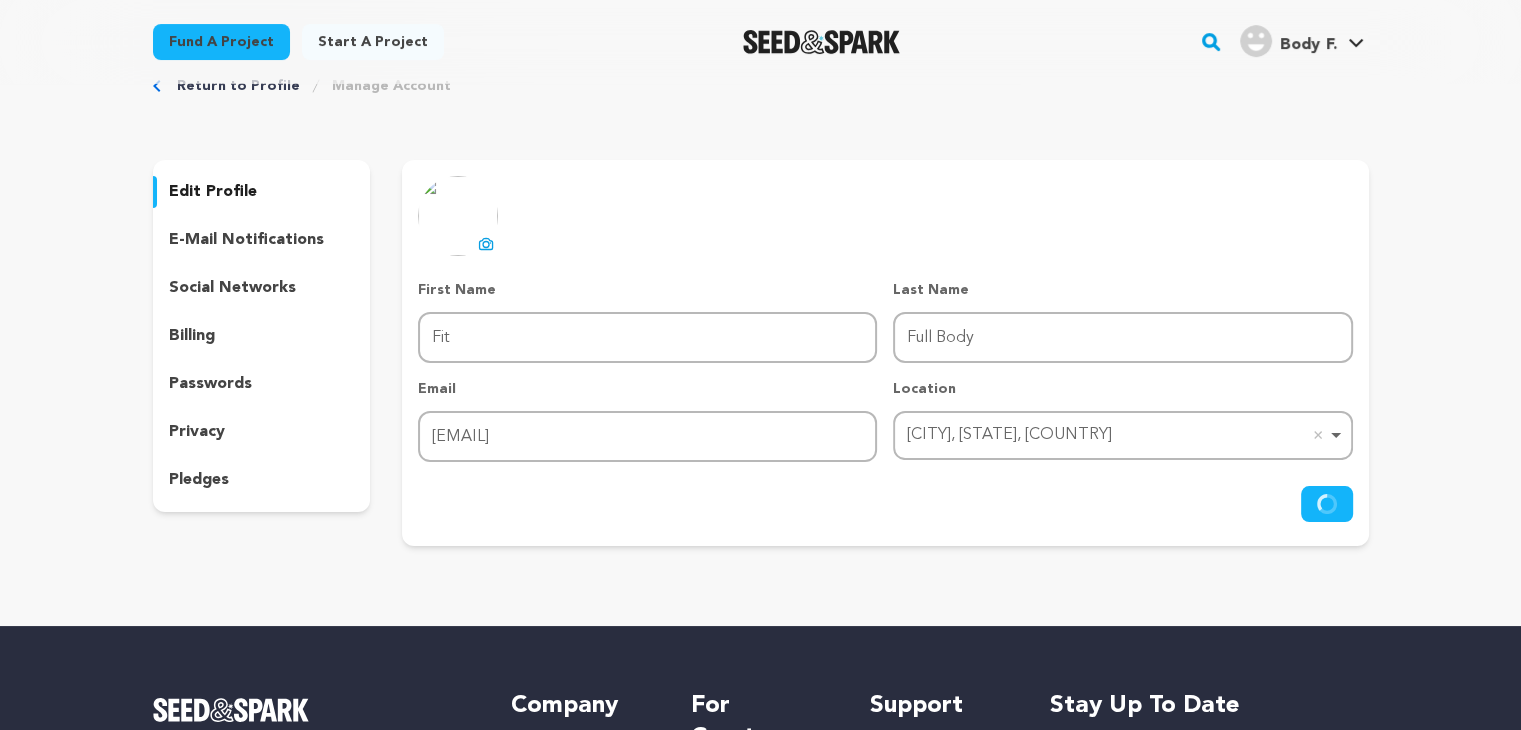 scroll, scrollTop: 0, scrollLeft: 0, axis: both 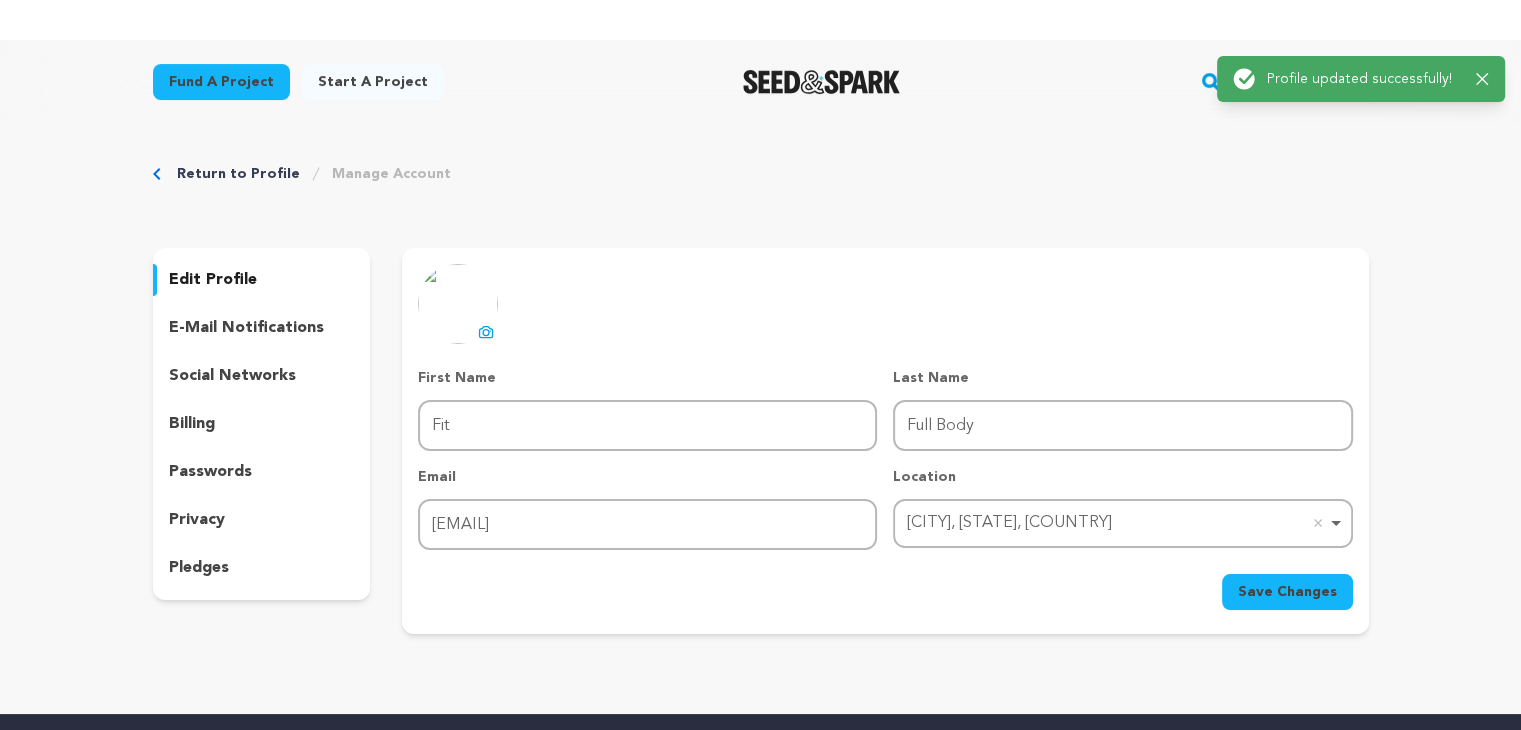 click on "Success:
Info:
Warning:
Error:
Profile updated successfully!
Close notification" at bounding box center (1361, 79) 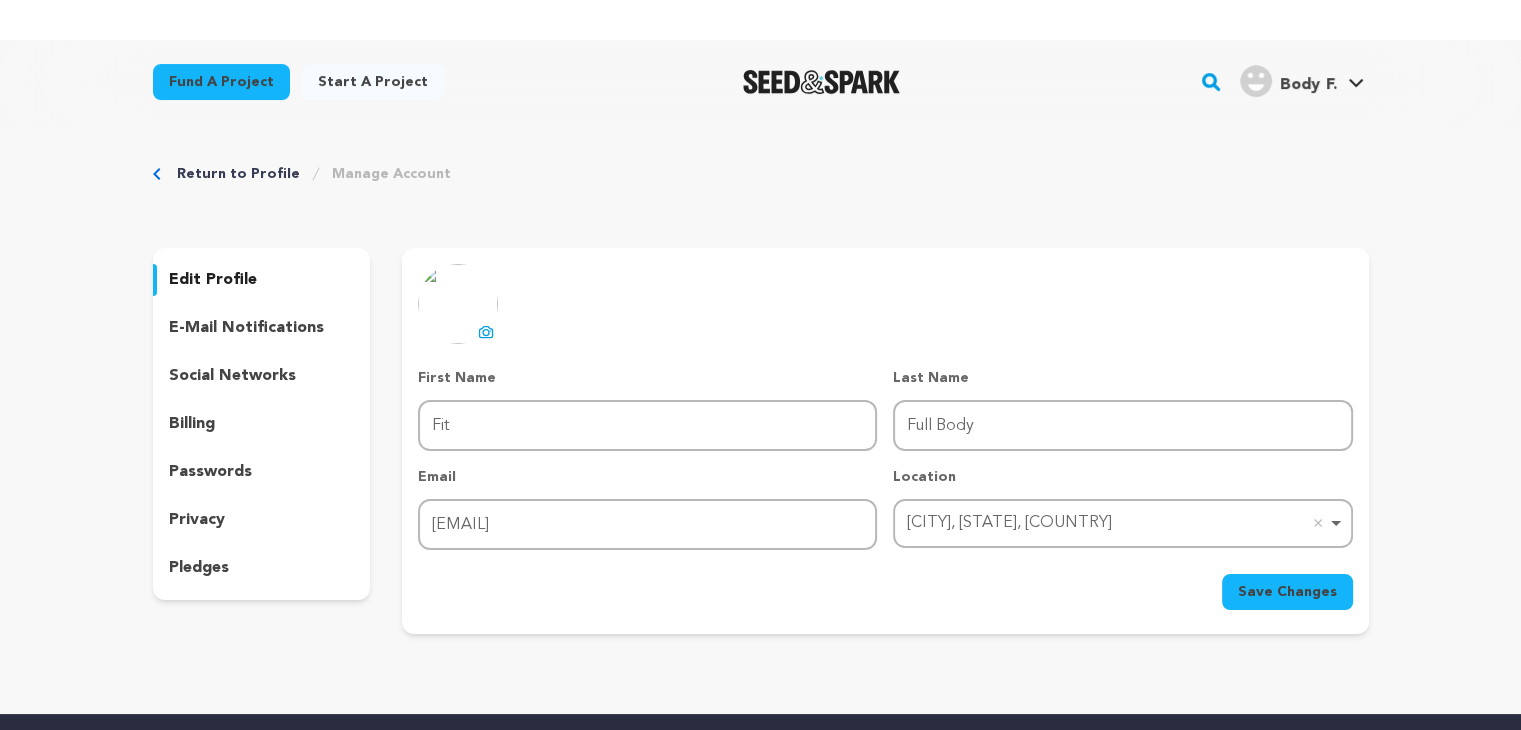 click on "Fund a project
Start a project
Search" at bounding box center (760, 82) 